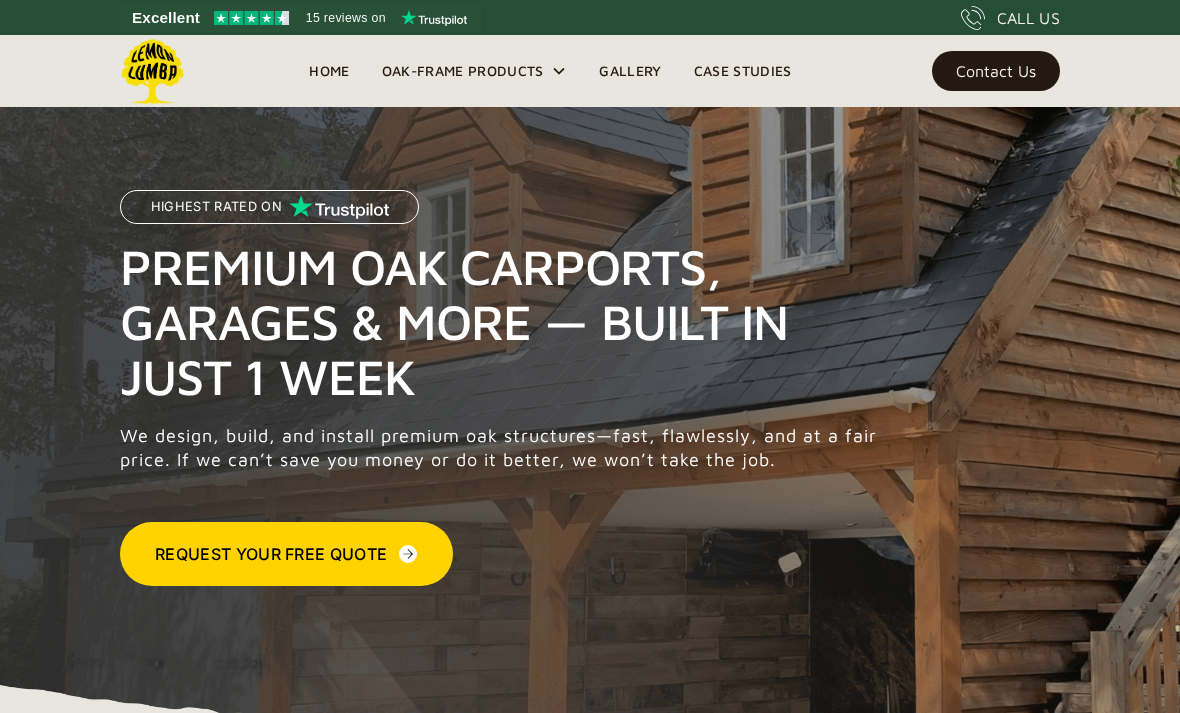 scroll, scrollTop: 0, scrollLeft: 0, axis: both 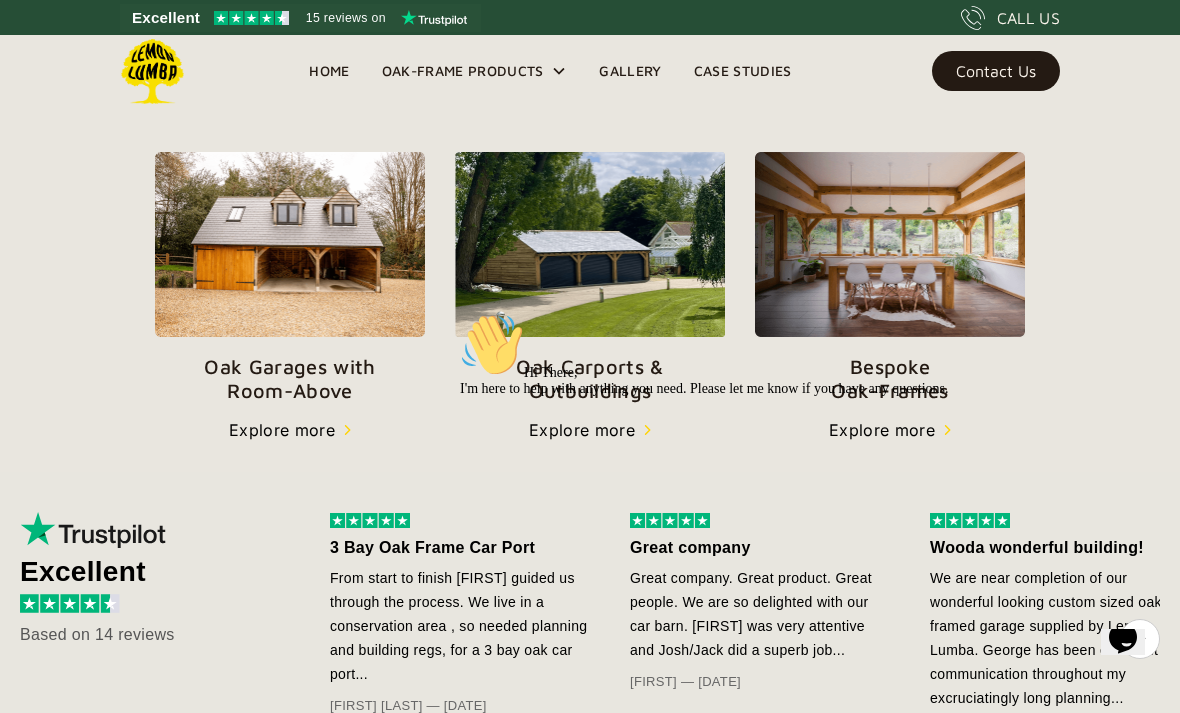 click on "Oak Garages with   Room-Above" at bounding box center [290, 379] 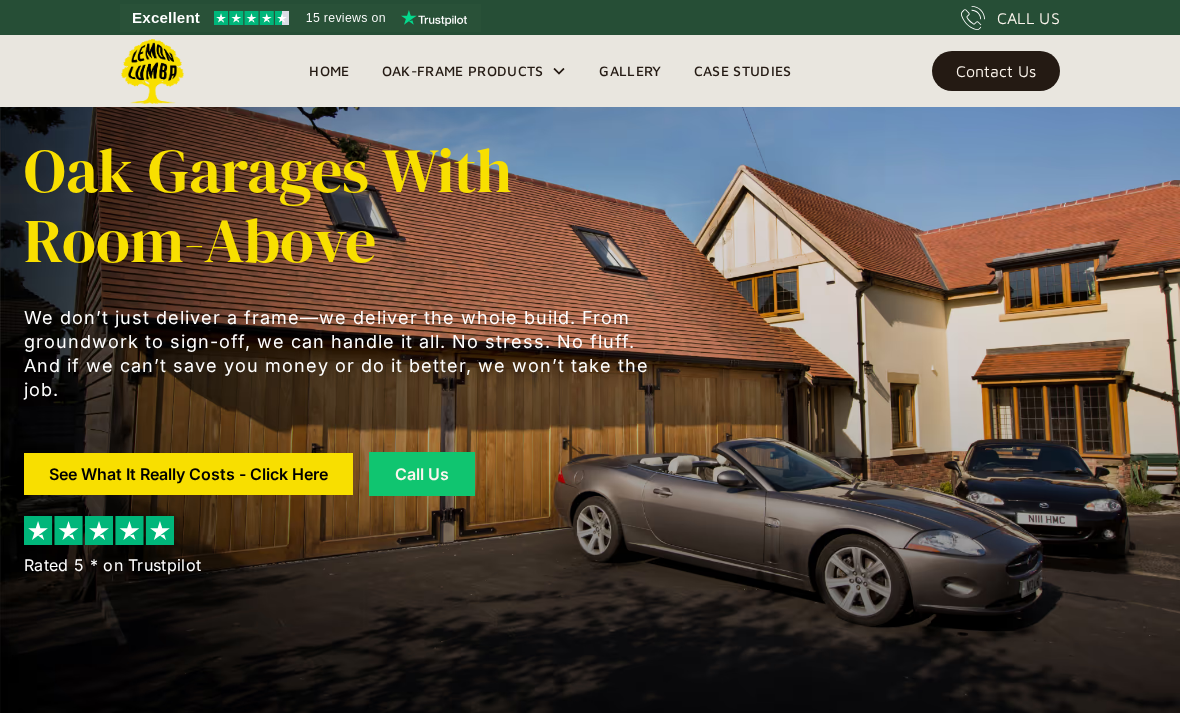scroll, scrollTop: 0, scrollLeft: 0, axis: both 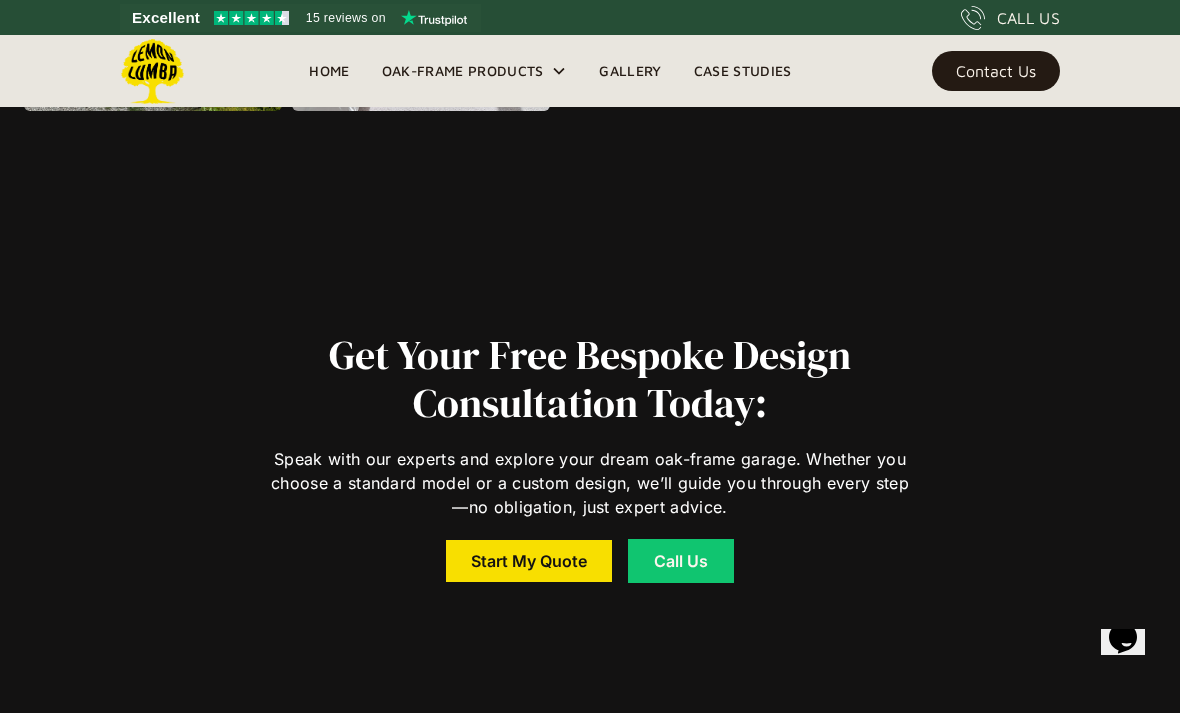 click on "Home" at bounding box center [329, 71] 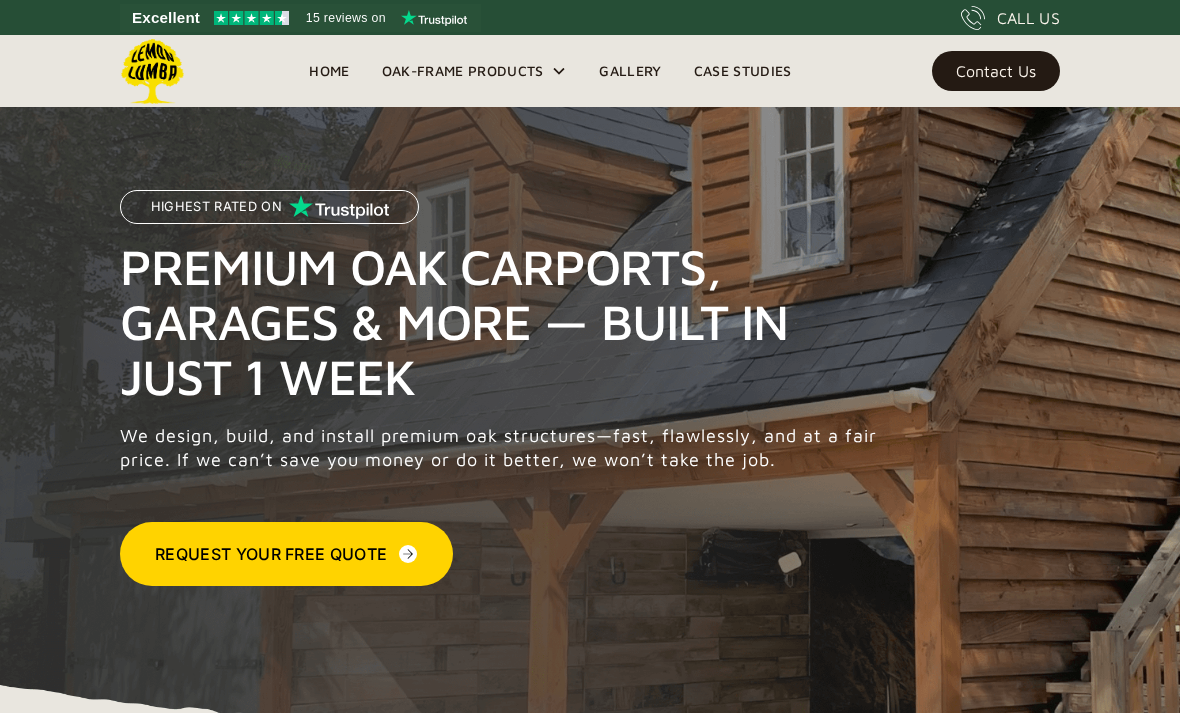 scroll, scrollTop: 0, scrollLeft: 0, axis: both 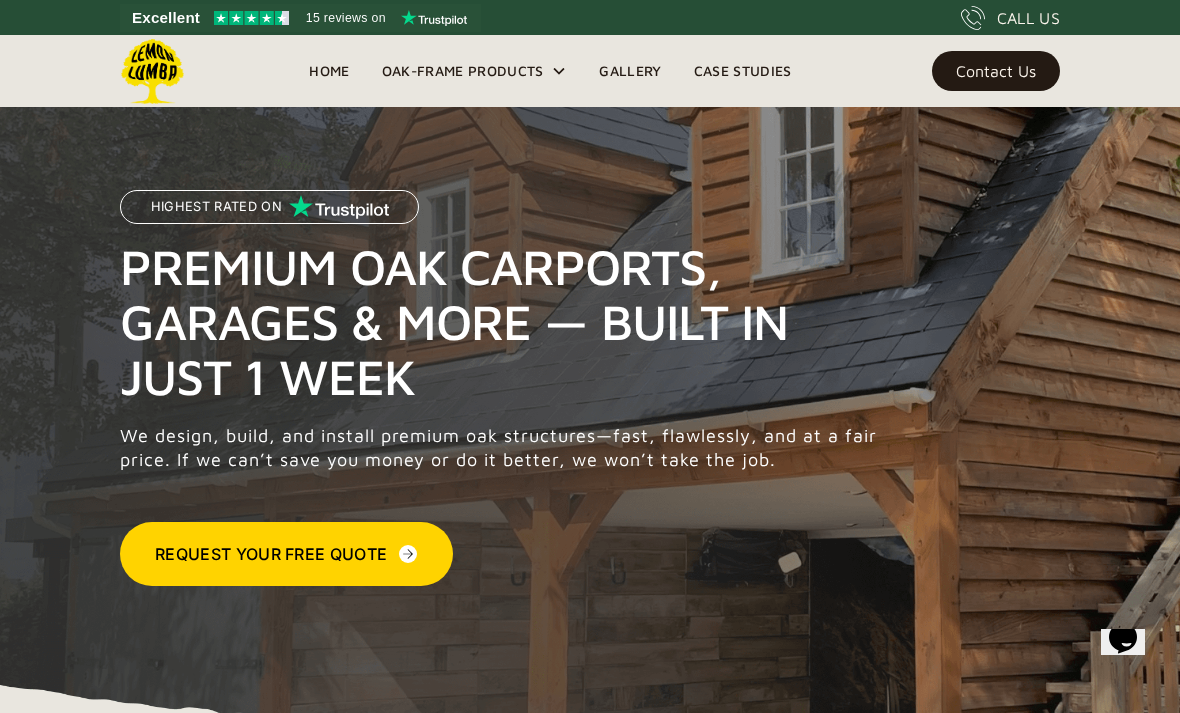 click on "Oak-Frame Products" at bounding box center (463, 71) 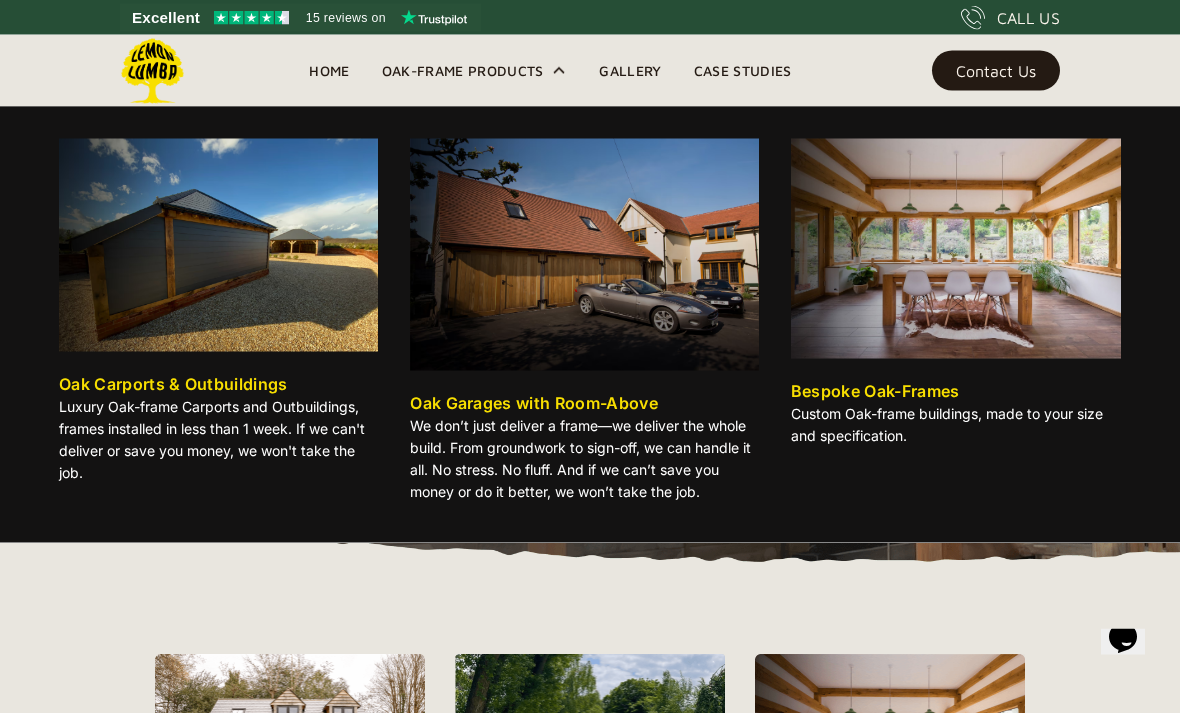 scroll, scrollTop: 181, scrollLeft: 0, axis: vertical 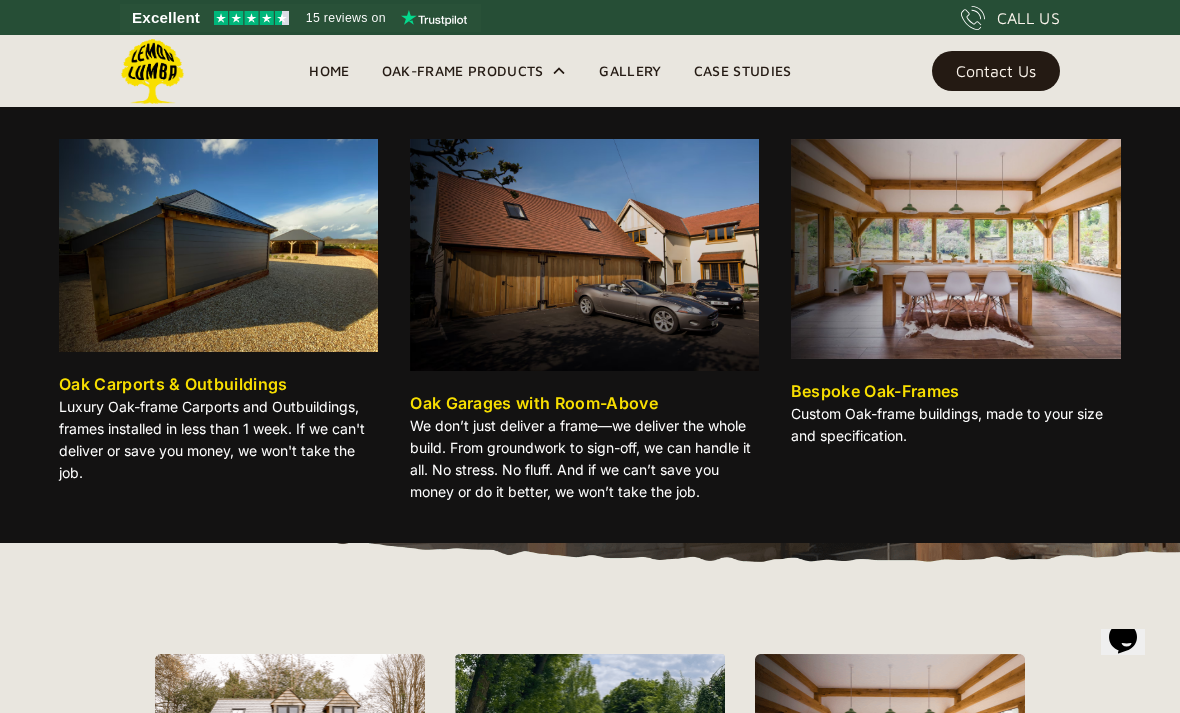 click at bounding box center (218, 245) 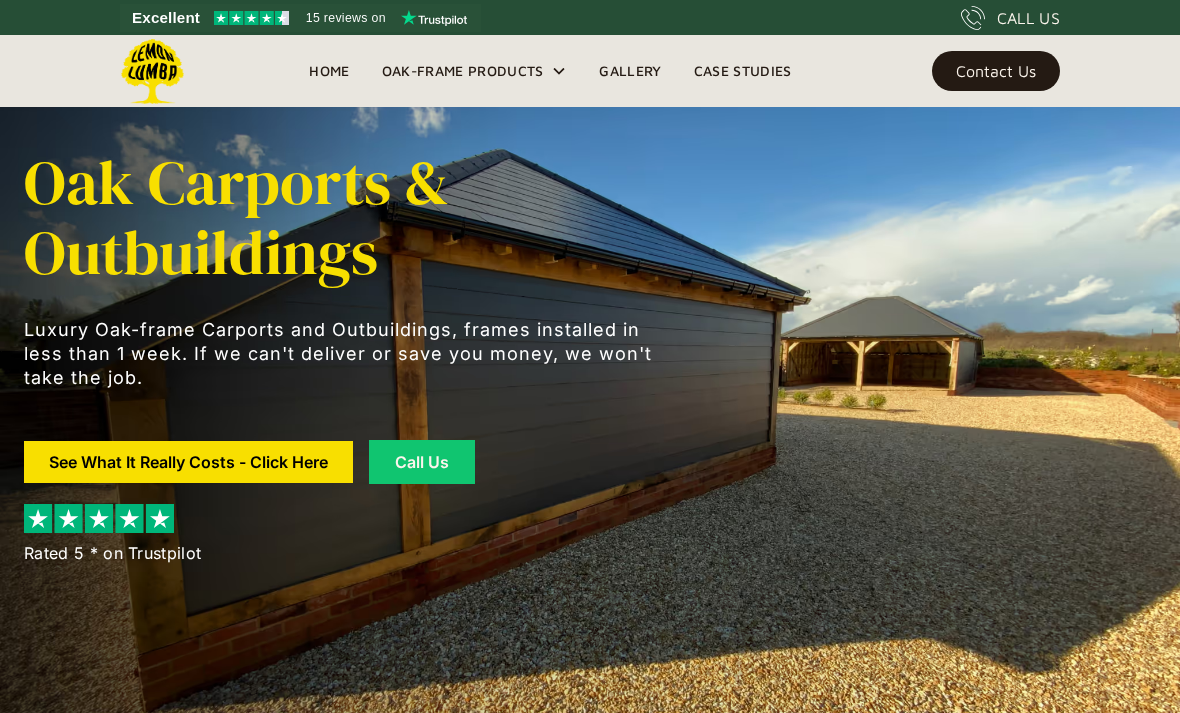 scroll, scrollTop: 0, scrollLeft: 0, axis: both 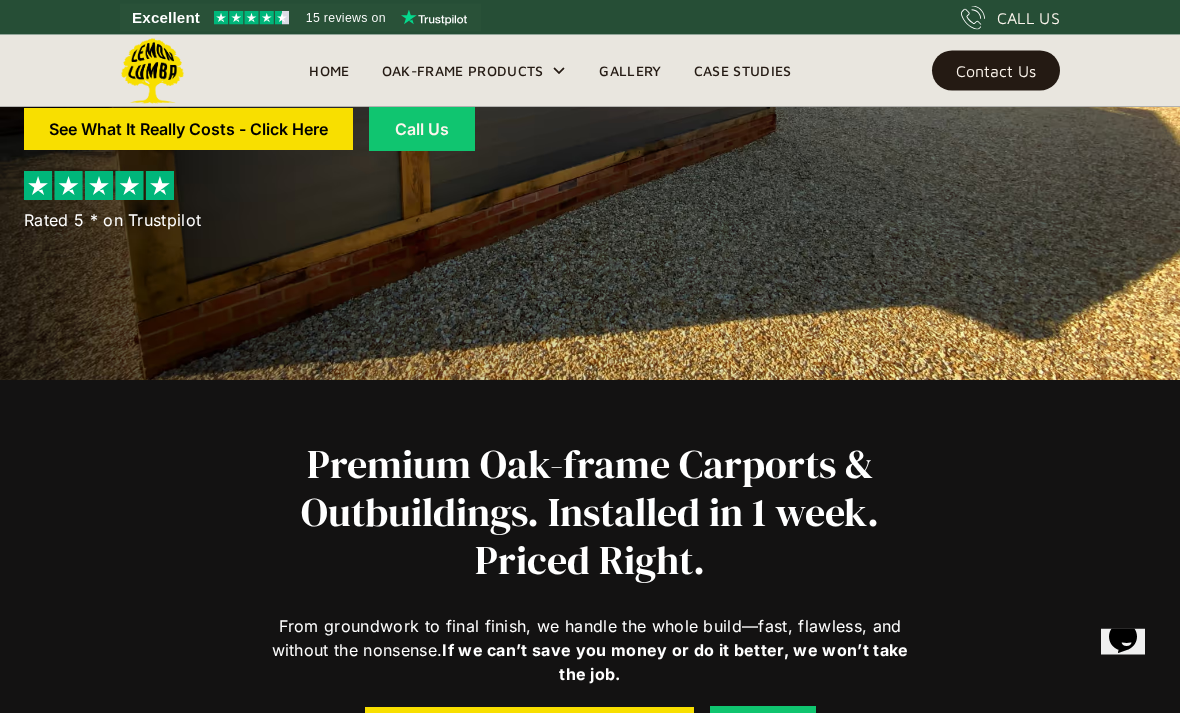 click on "Gallery" at bounding box center [630, 71] 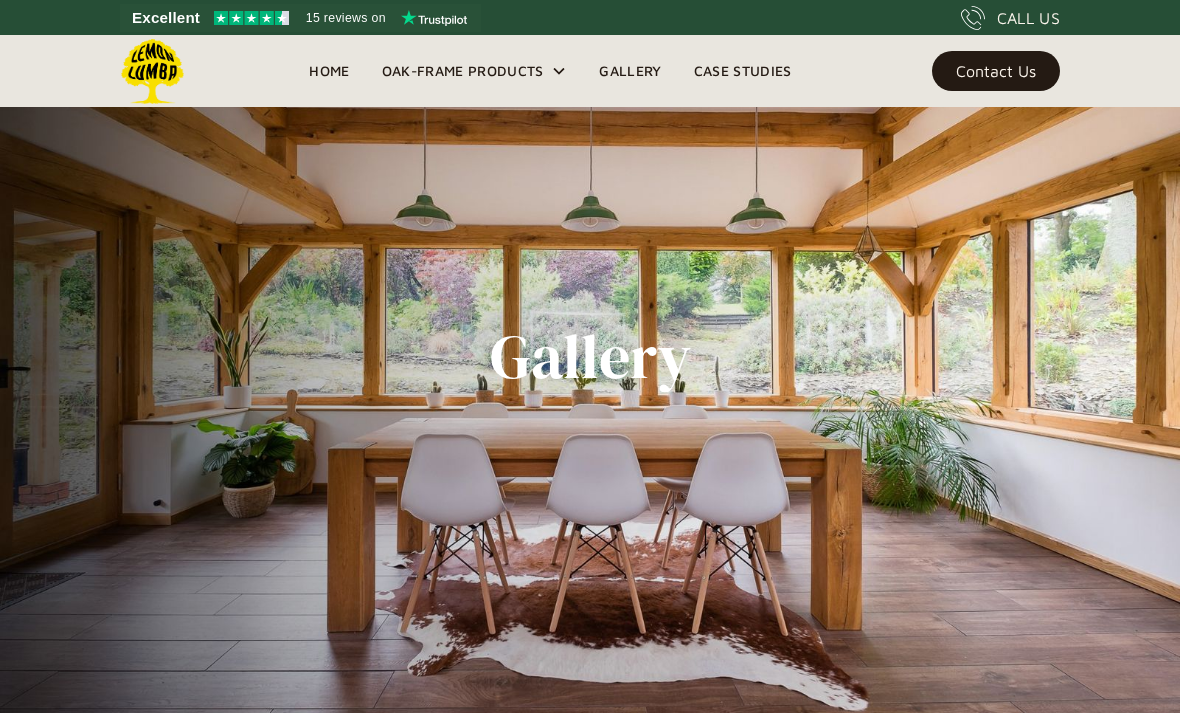 scroll, scrollTop: 0, scrollLeft: 0, axis: both 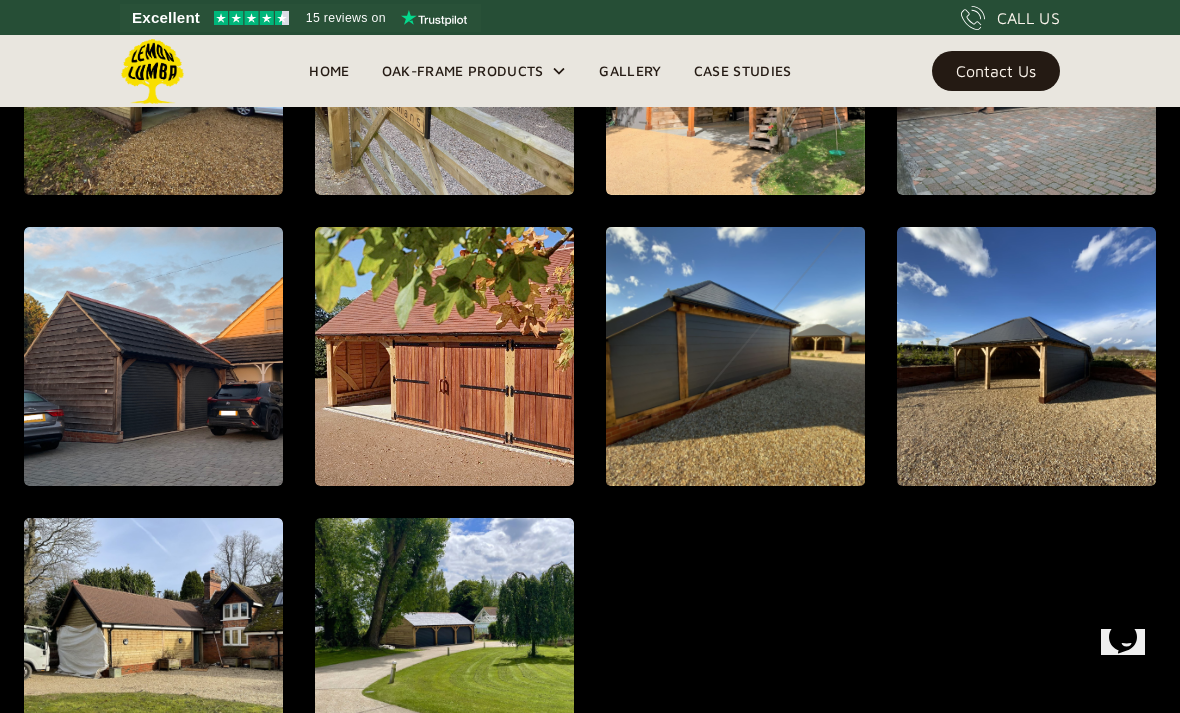 click at bounding box center (153, -808) 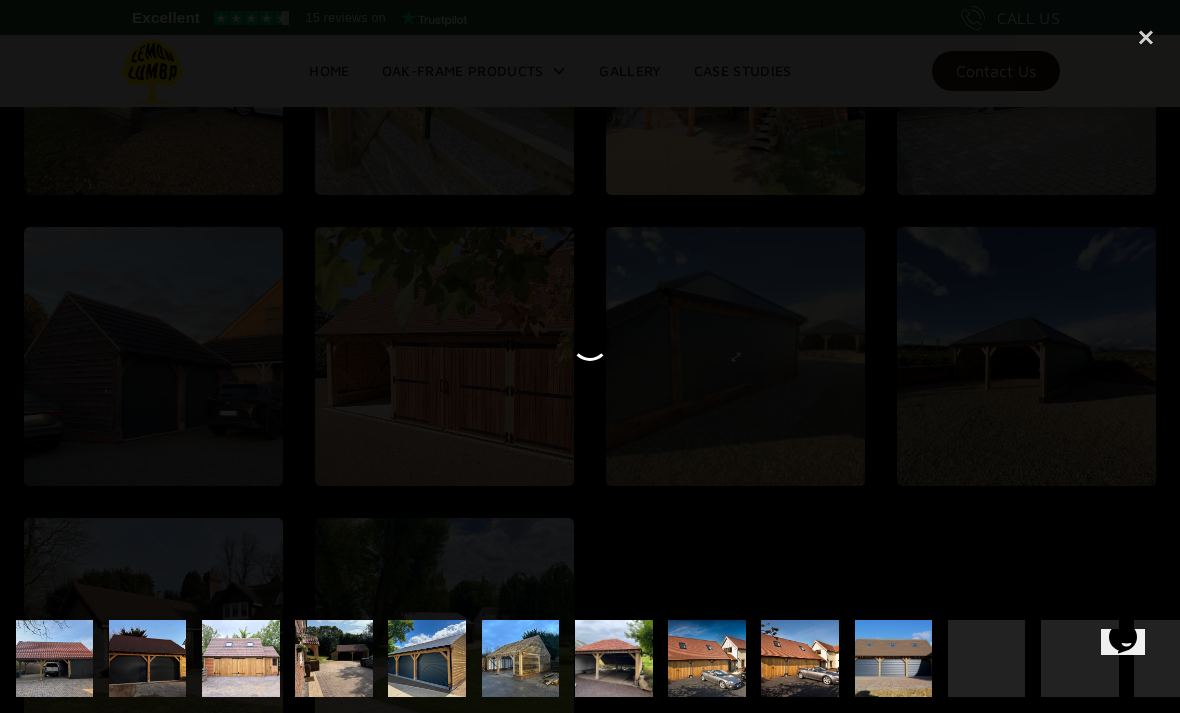 click at bounding box center (427, 659) 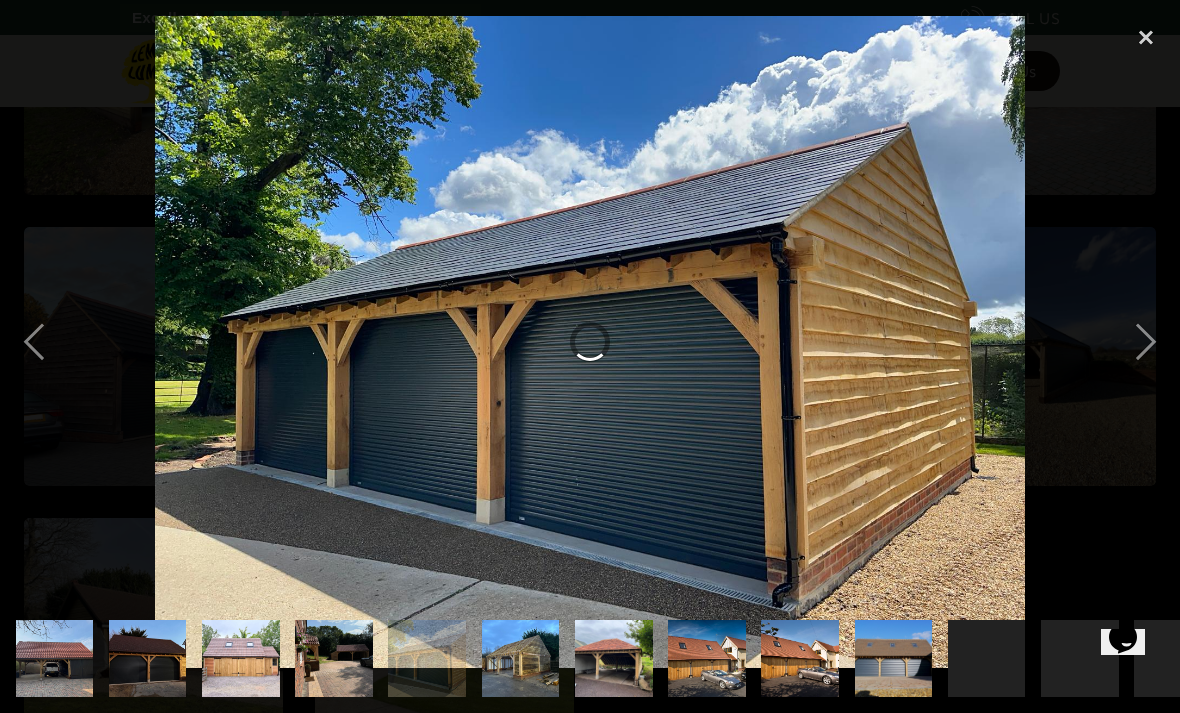 click at bounding box center (1146, 342) 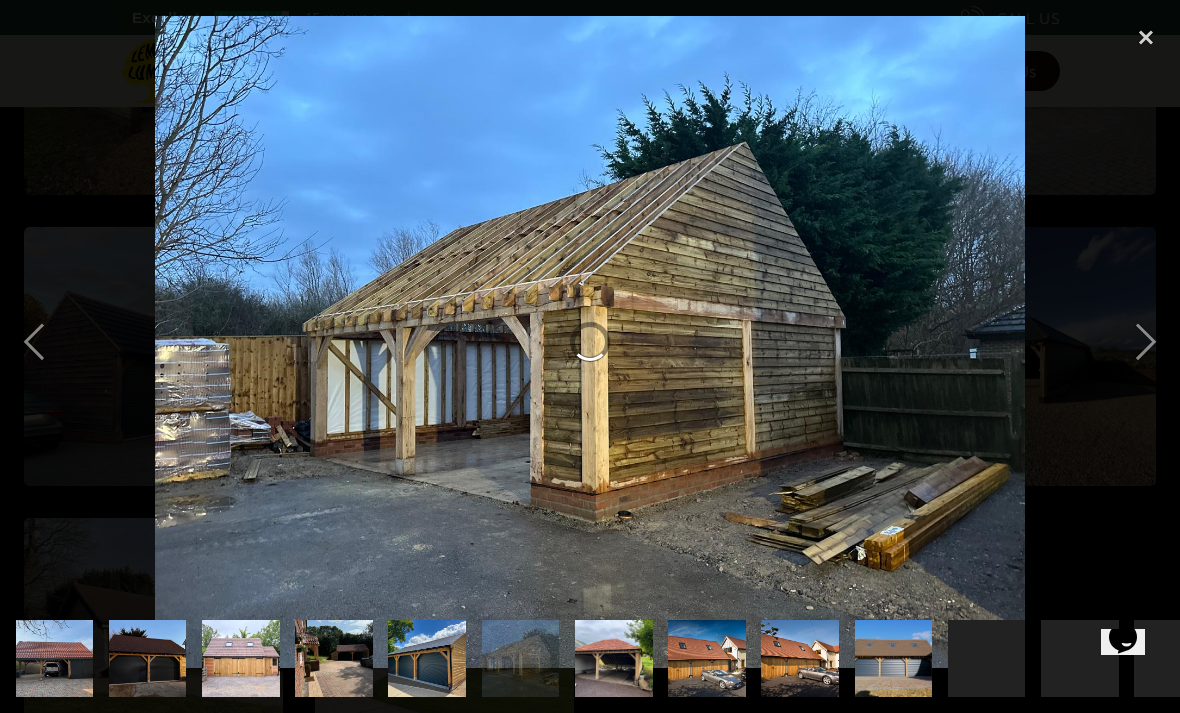 click at bounding box center (1146, 342) 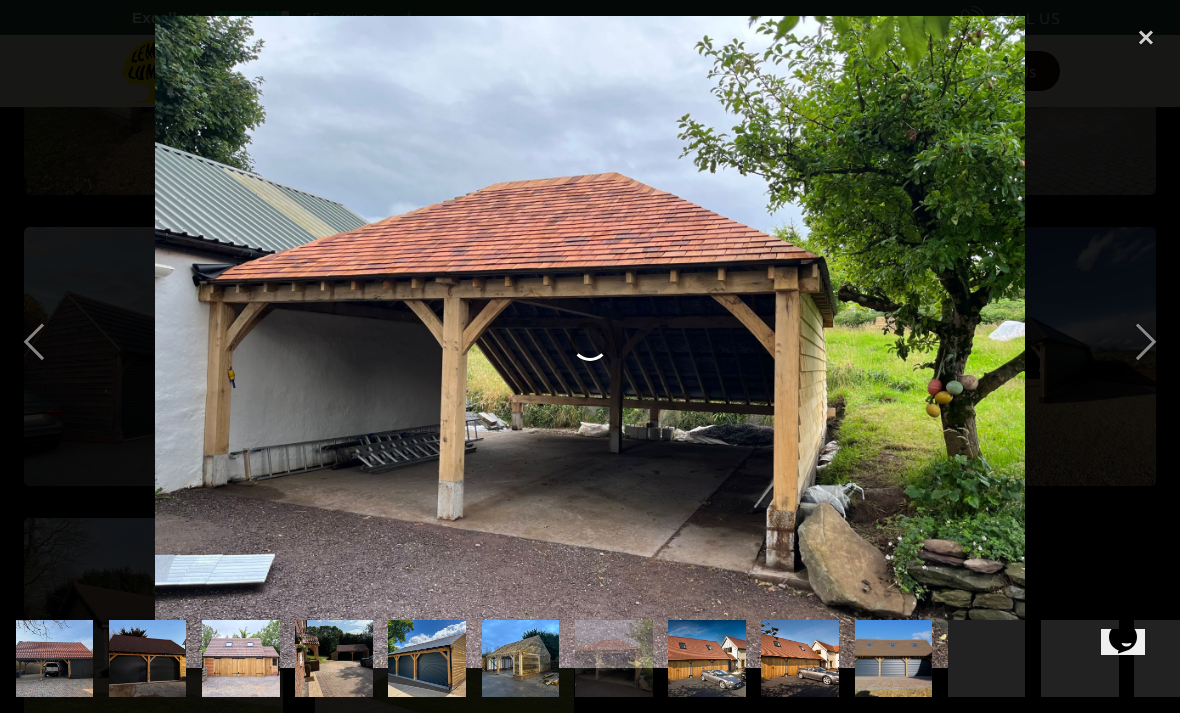 click at bounding box center (1146, 342) 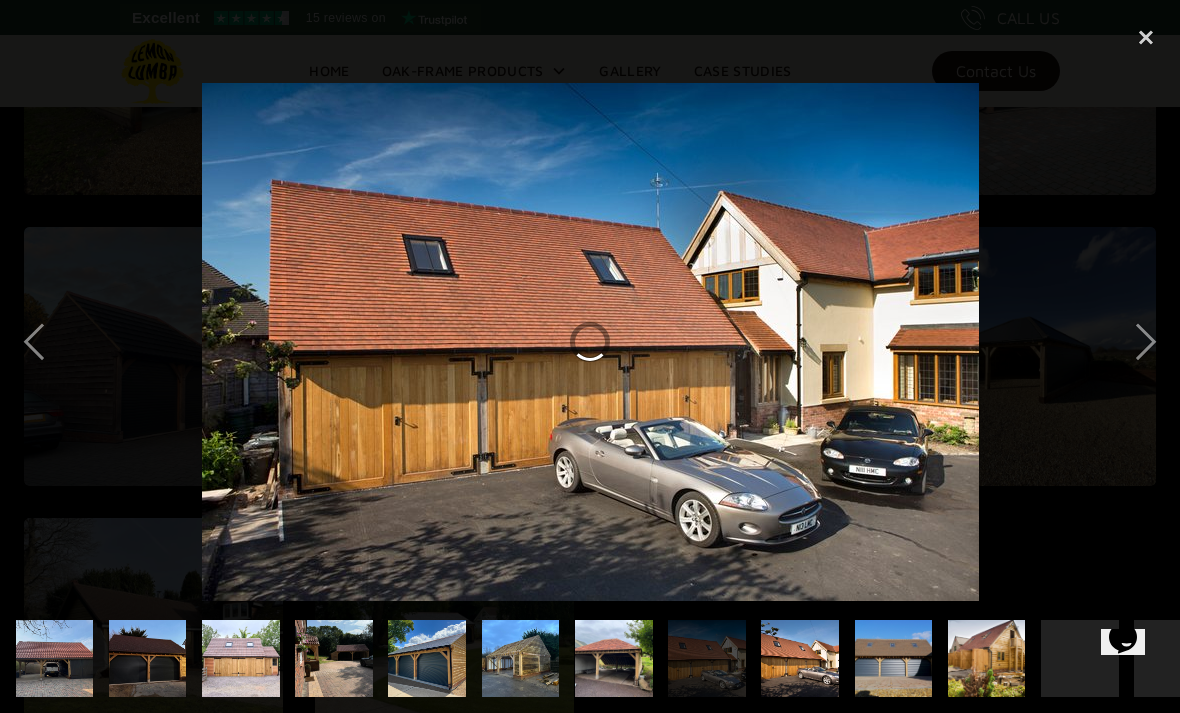 click at bounding box center [1146, 342] 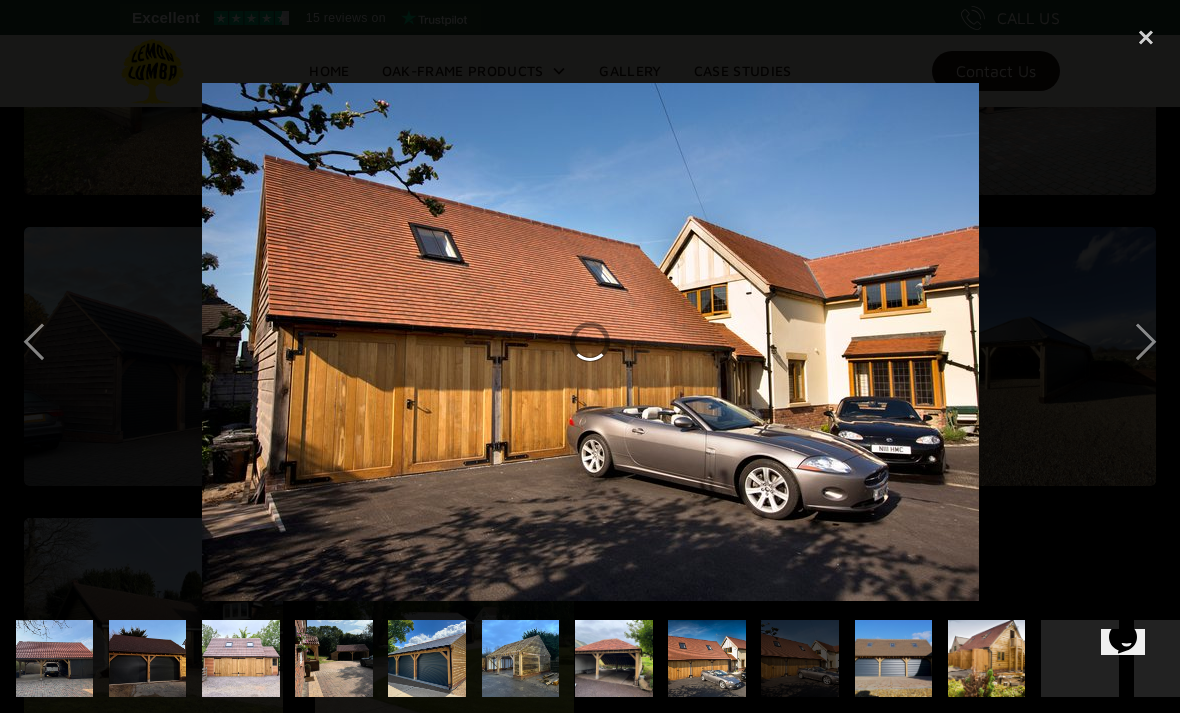 click at bounding box center [1146, 342] 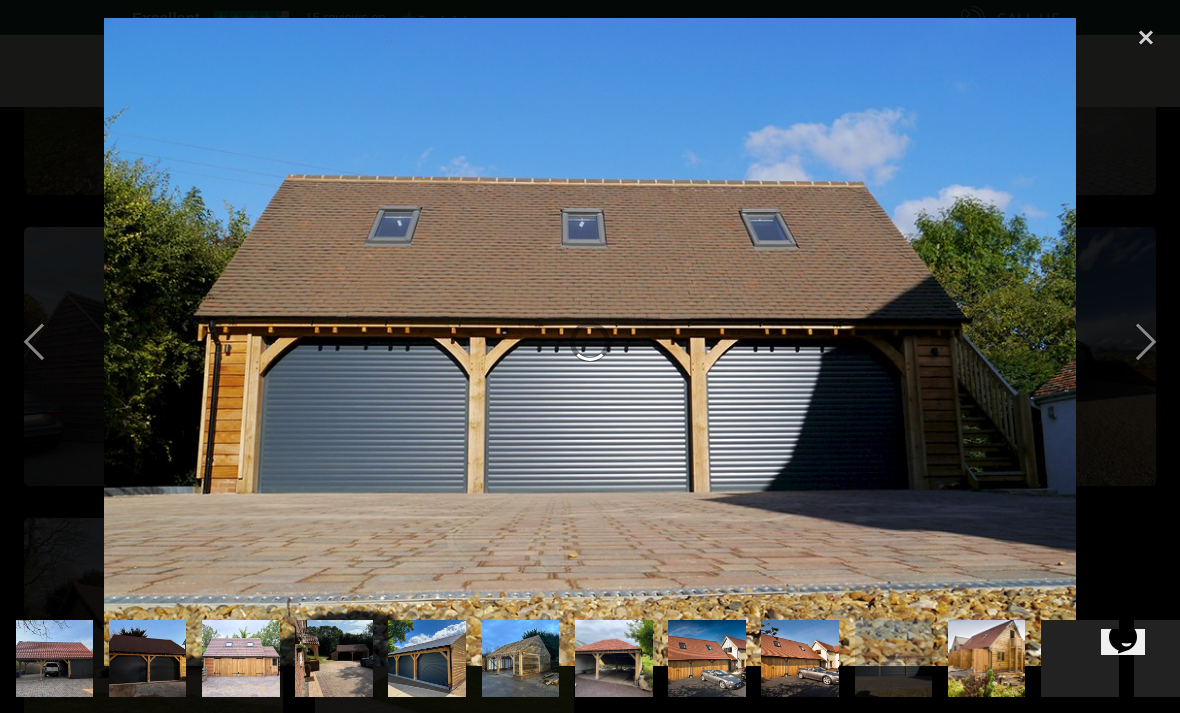 click at bounding box center [1146, 342] 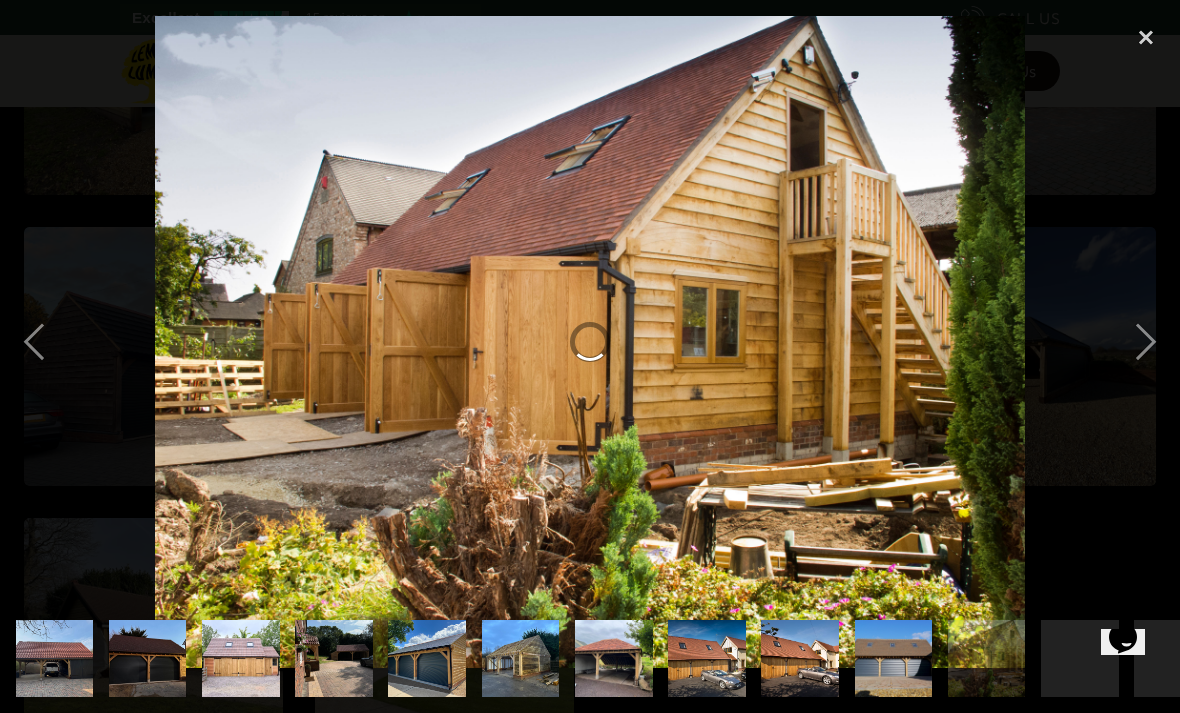 click at bounding box center [1146, 342] 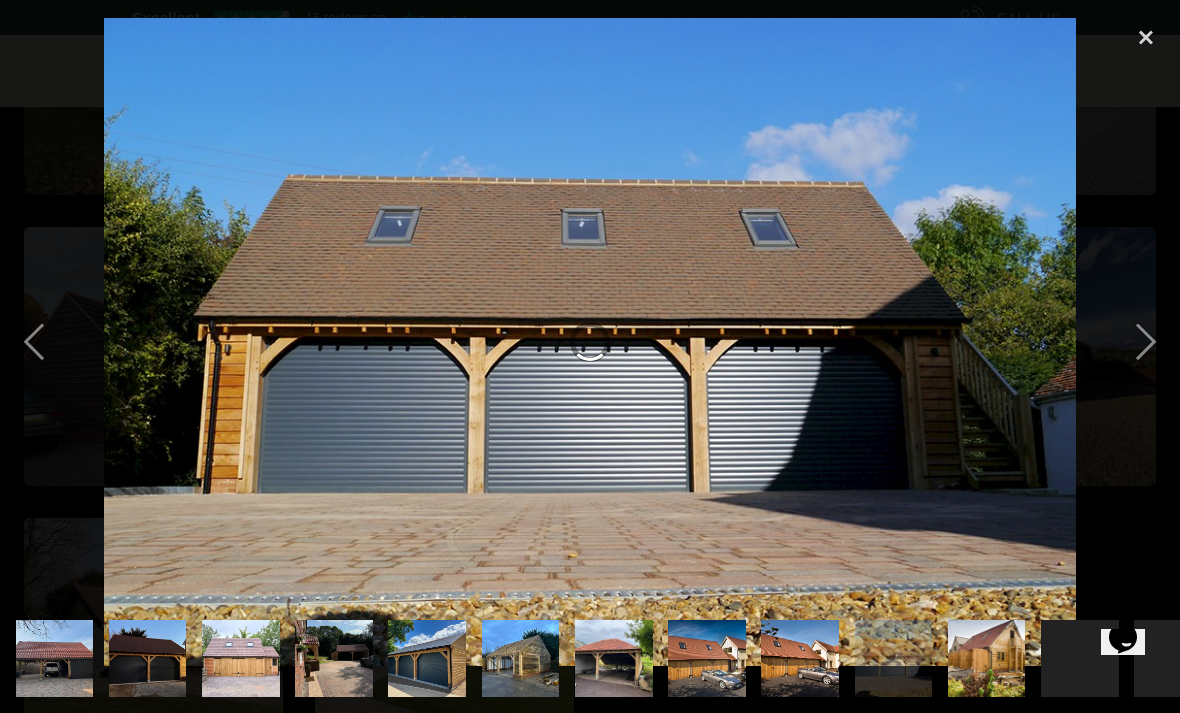 click at bounding box center (34, 342) 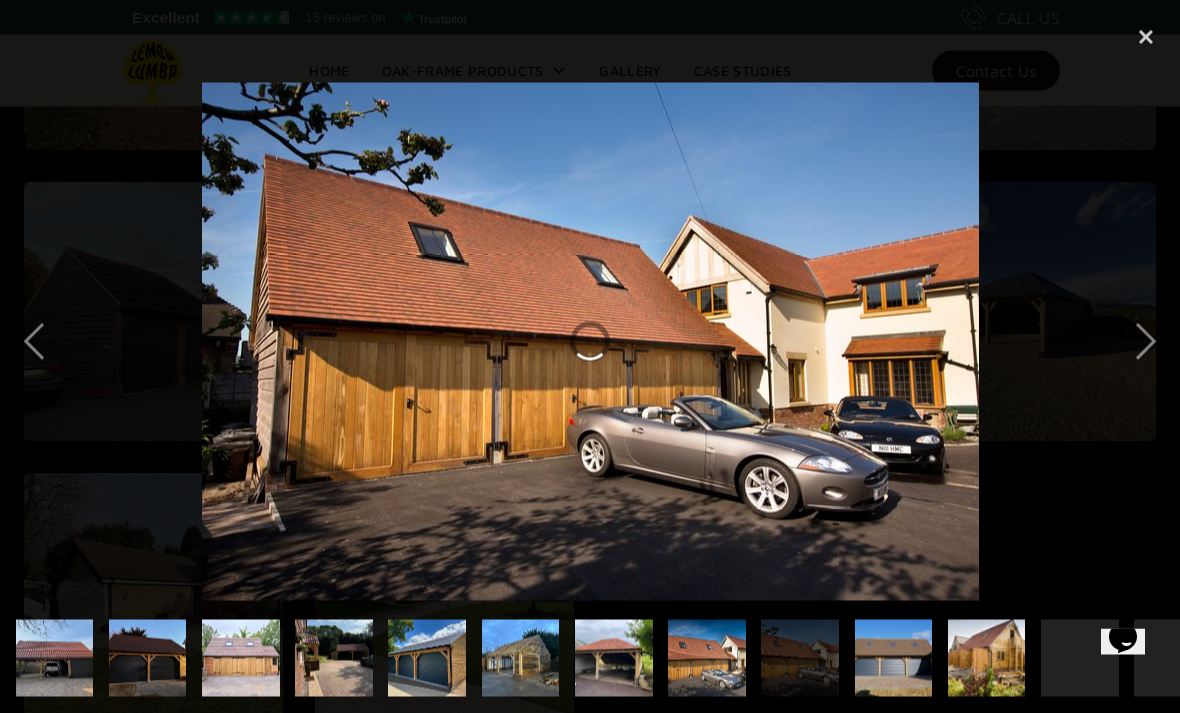 scroll, scrollTop: 1841, scrollLeft: 0, axis: vertical 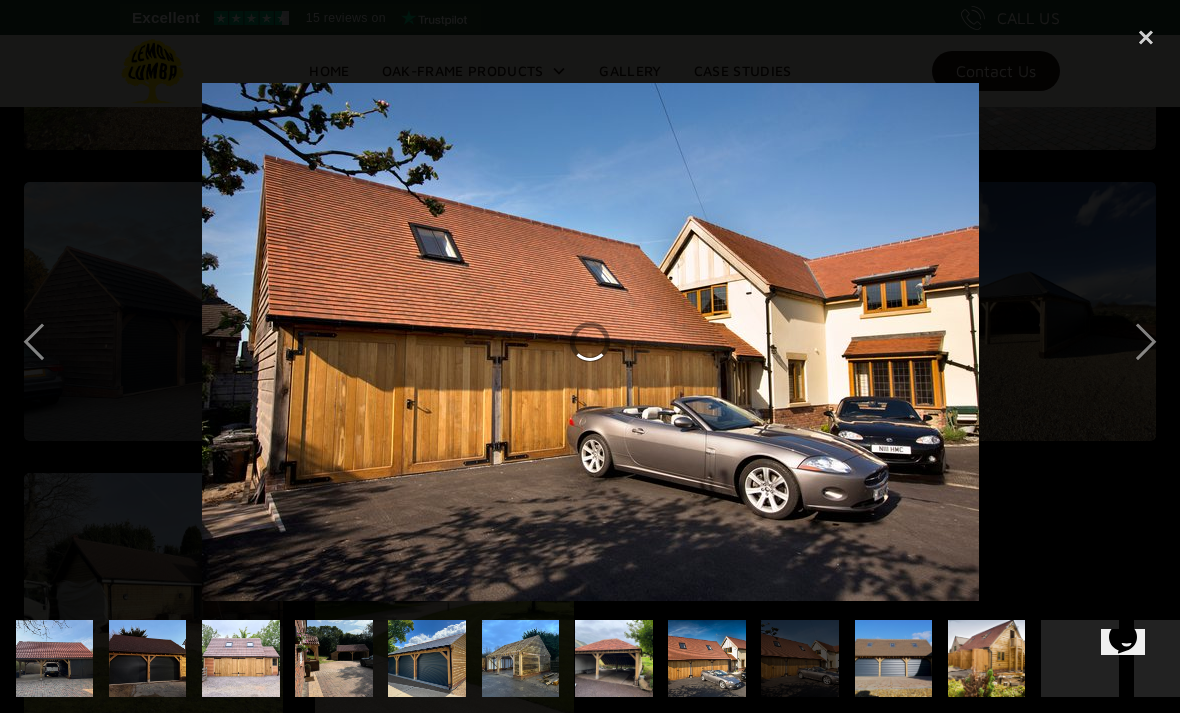 click at bounding box center [1146, 342] 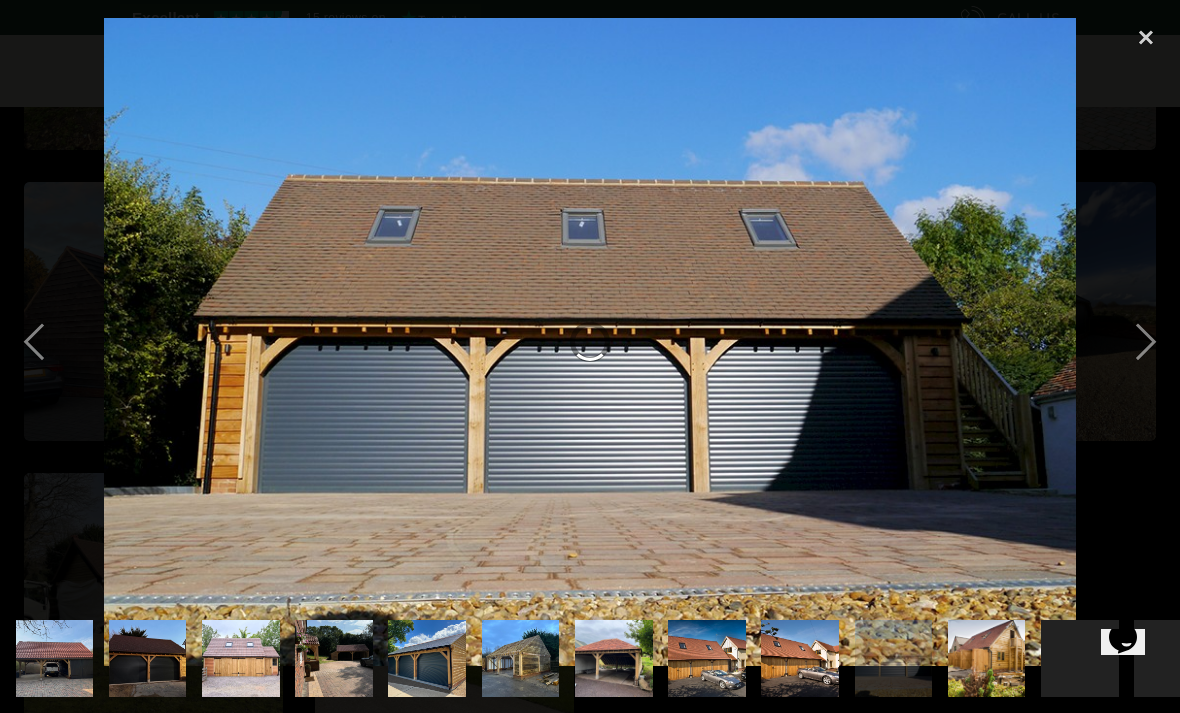click at bounding box center [1146, 342] 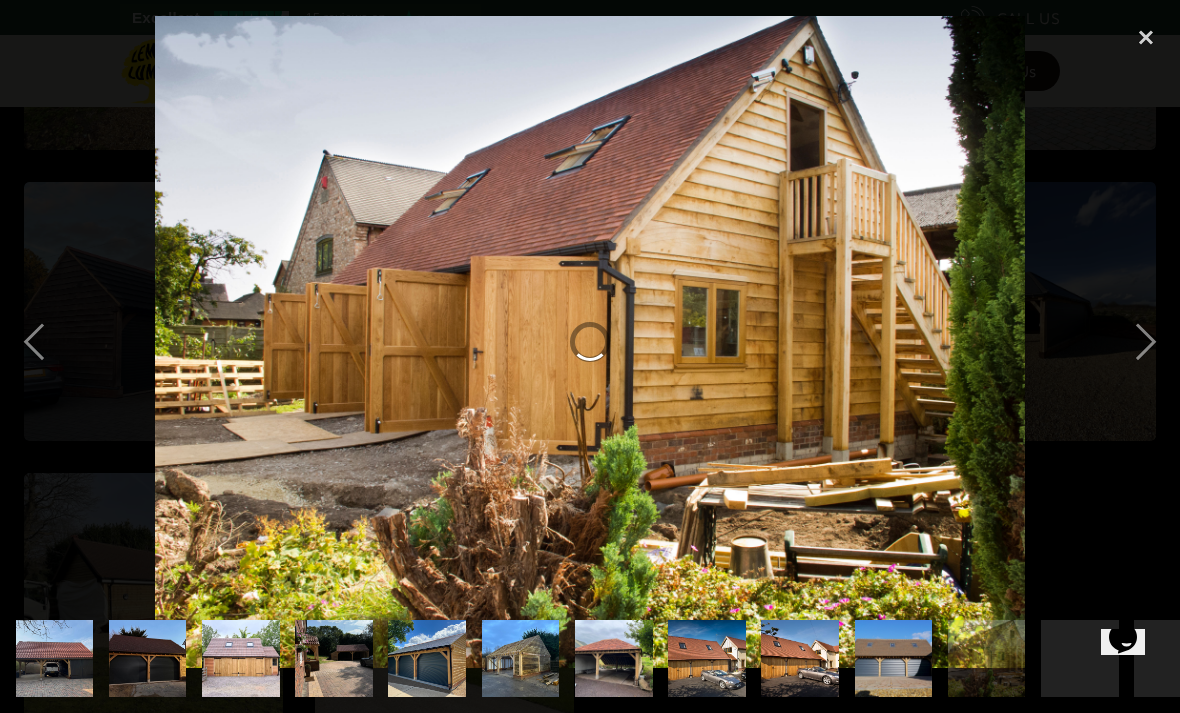 click at bounding box center (1146, 342) 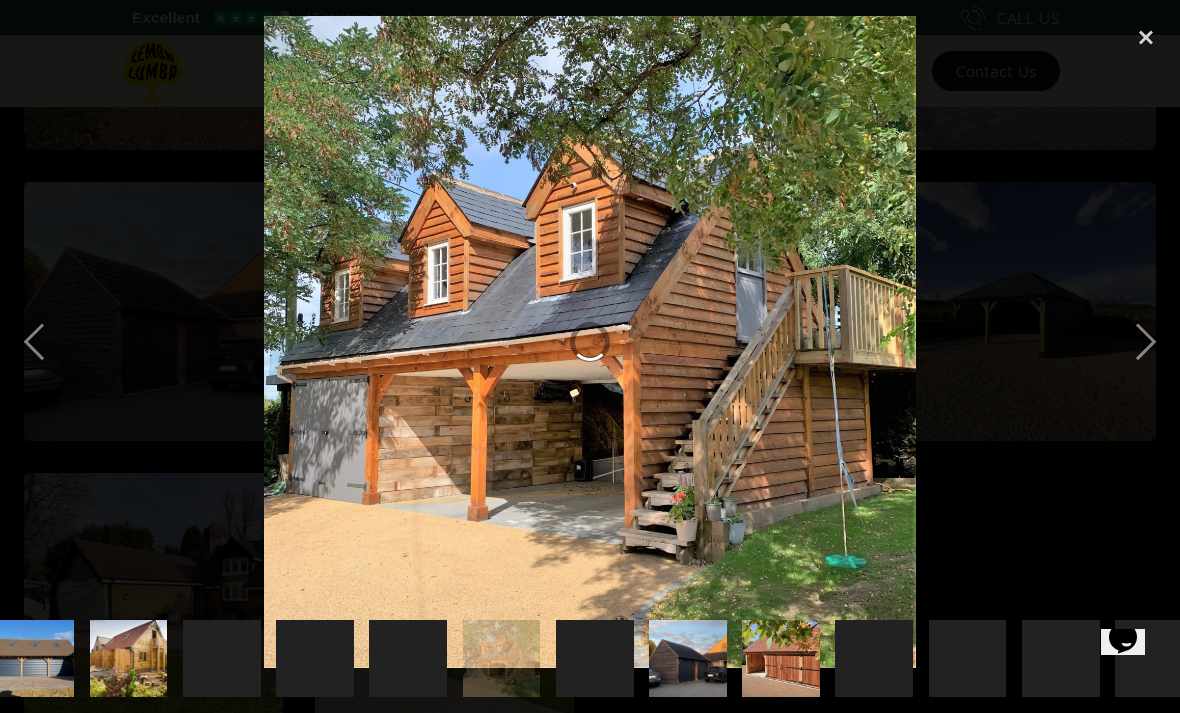 scroll, scrollTop: 0, scrollLeft: 886, axis: horizontal 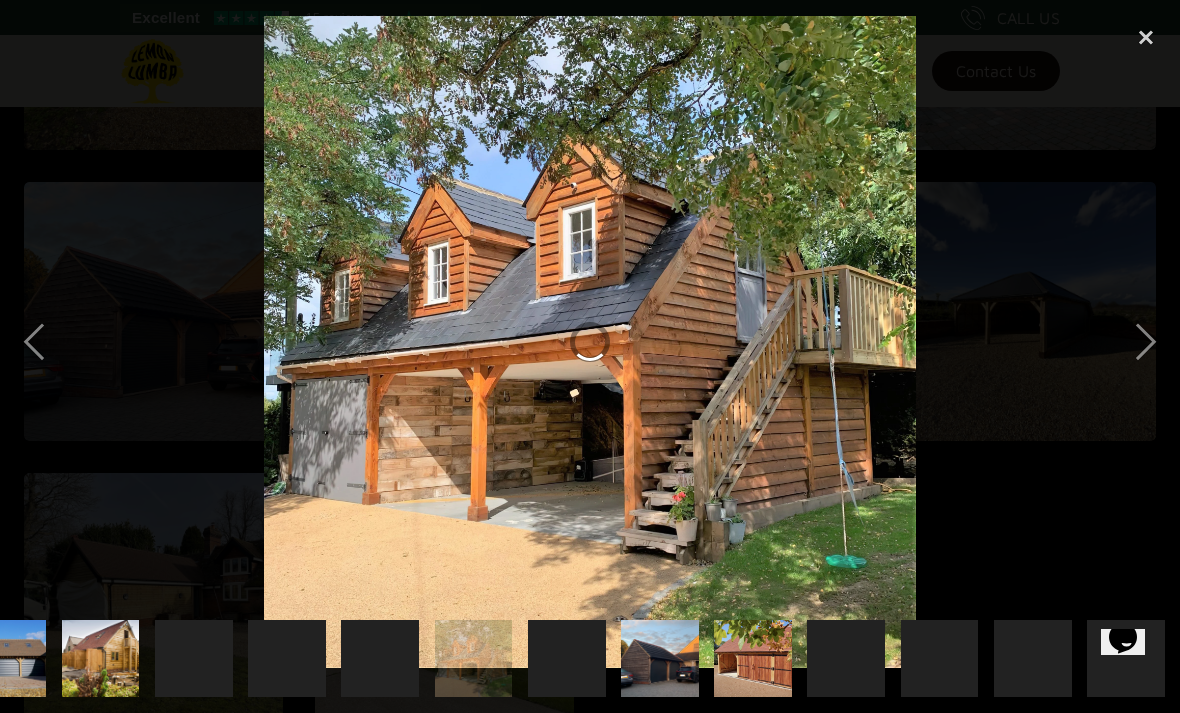 click at bounding box center [1146, 342] 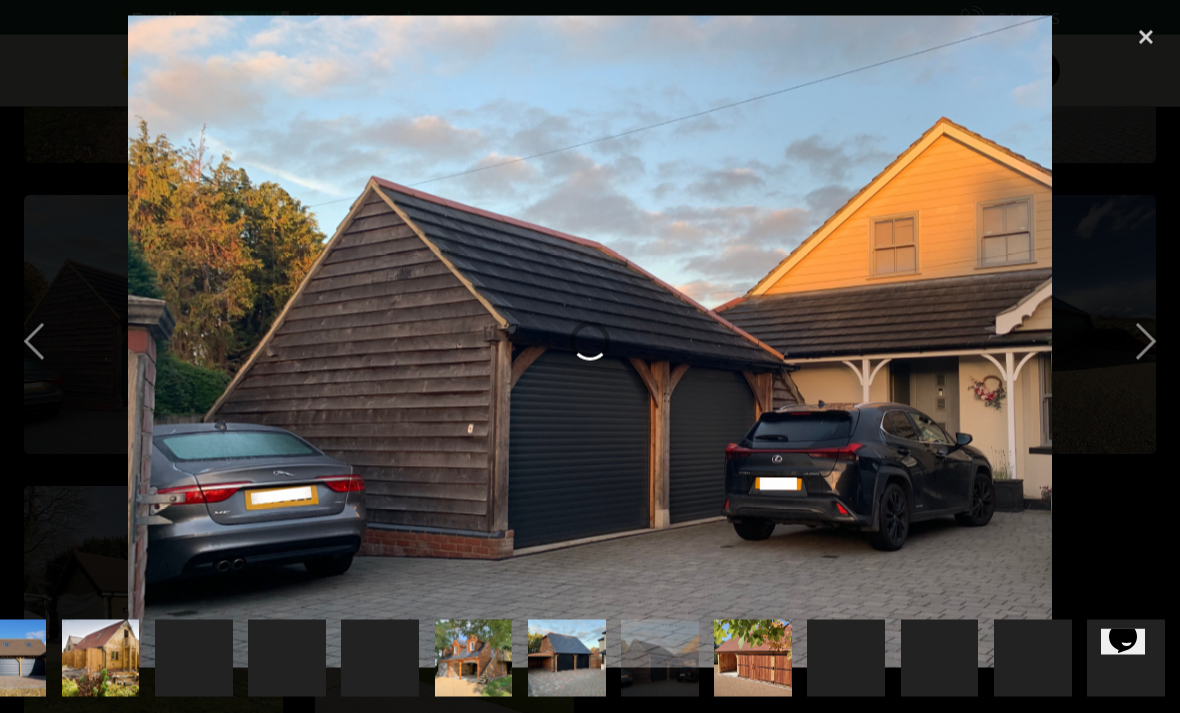 scroll, scrollTop: 1820, scrollLeft: 0, axis: vertical 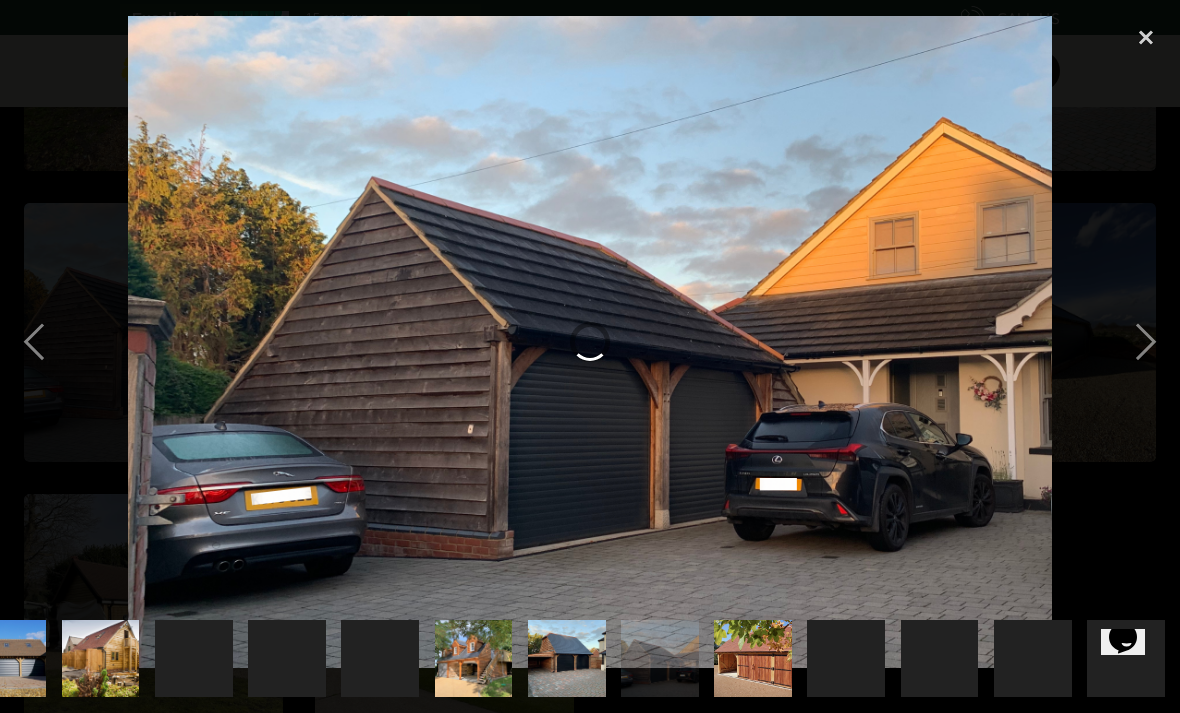 click at bounding box center [1146, 342] 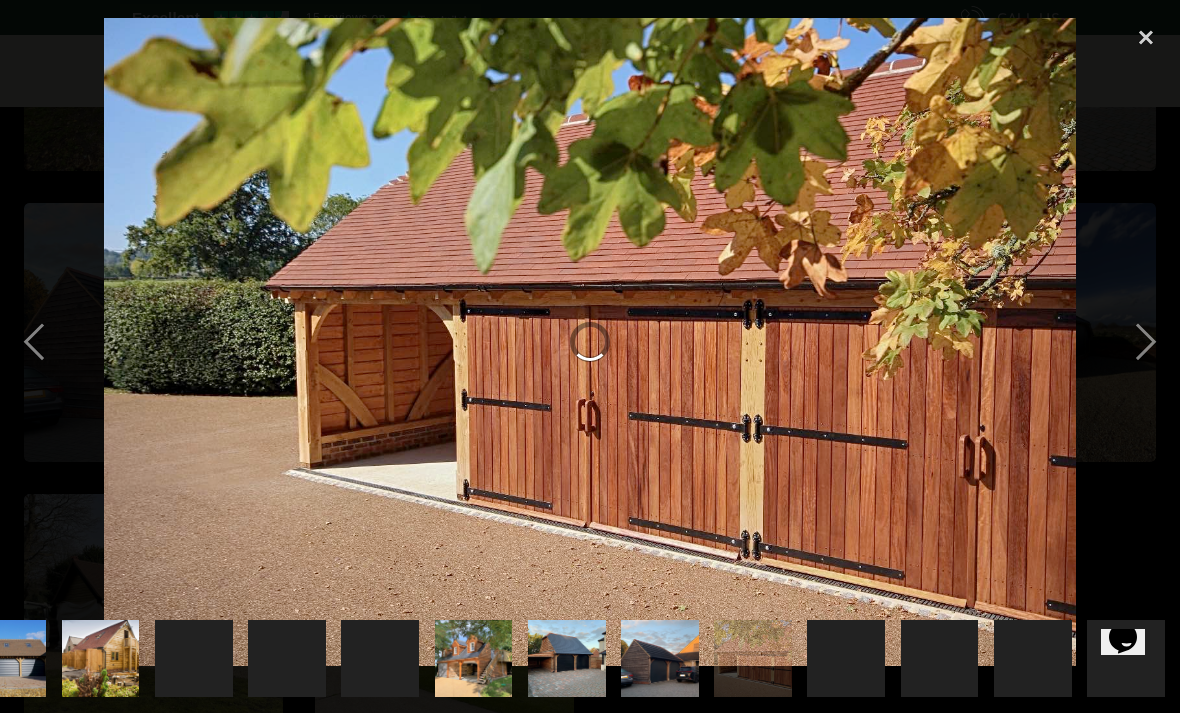click at bounding box center [1146, 342] 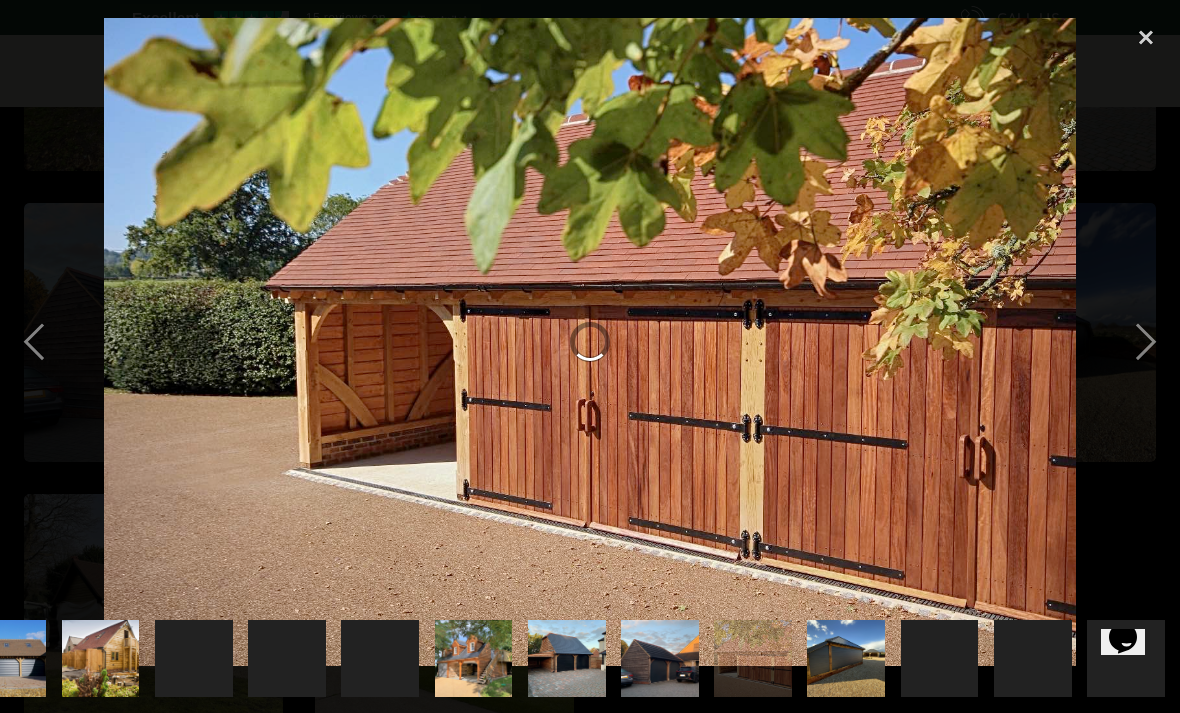 click at bounding box center (1146, 342) 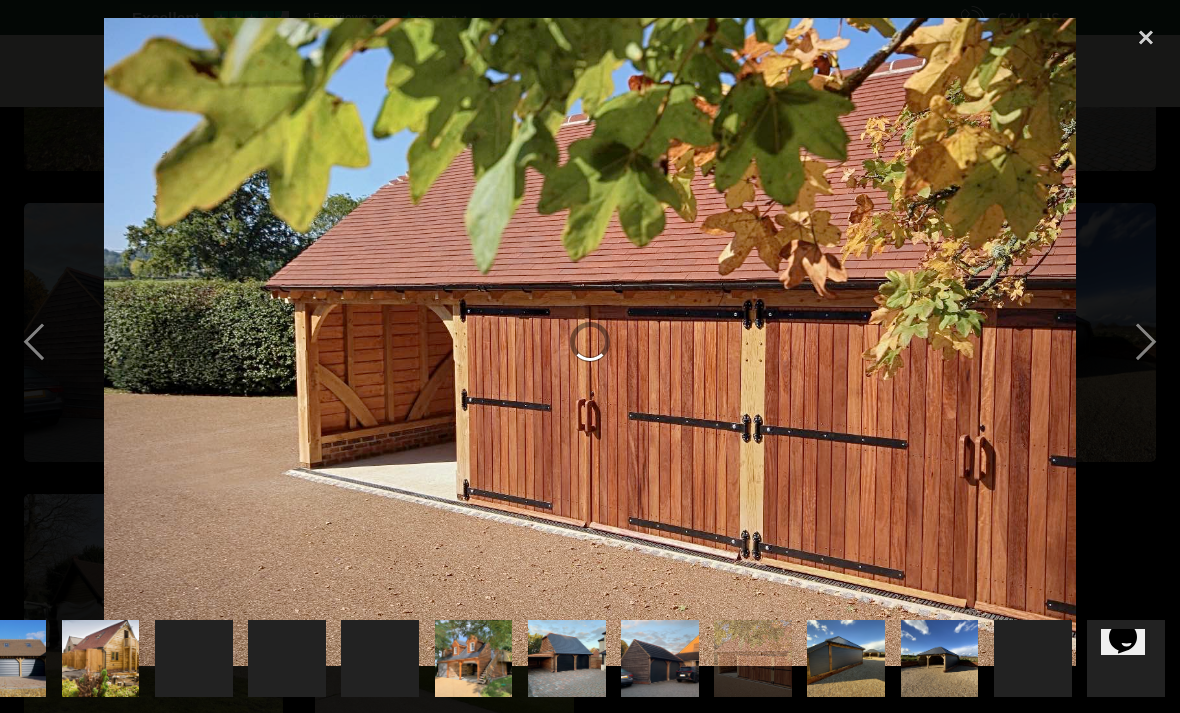 click at bounding box center [1146, 342] 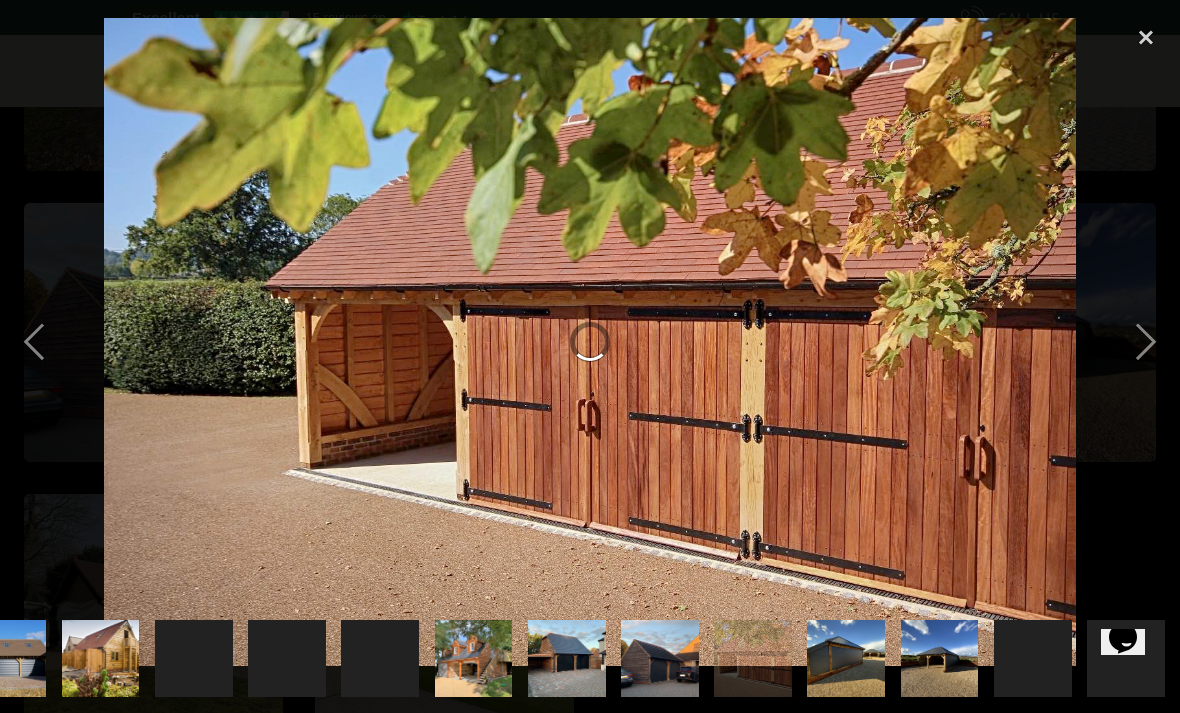 click at bounding box center (34, 342) 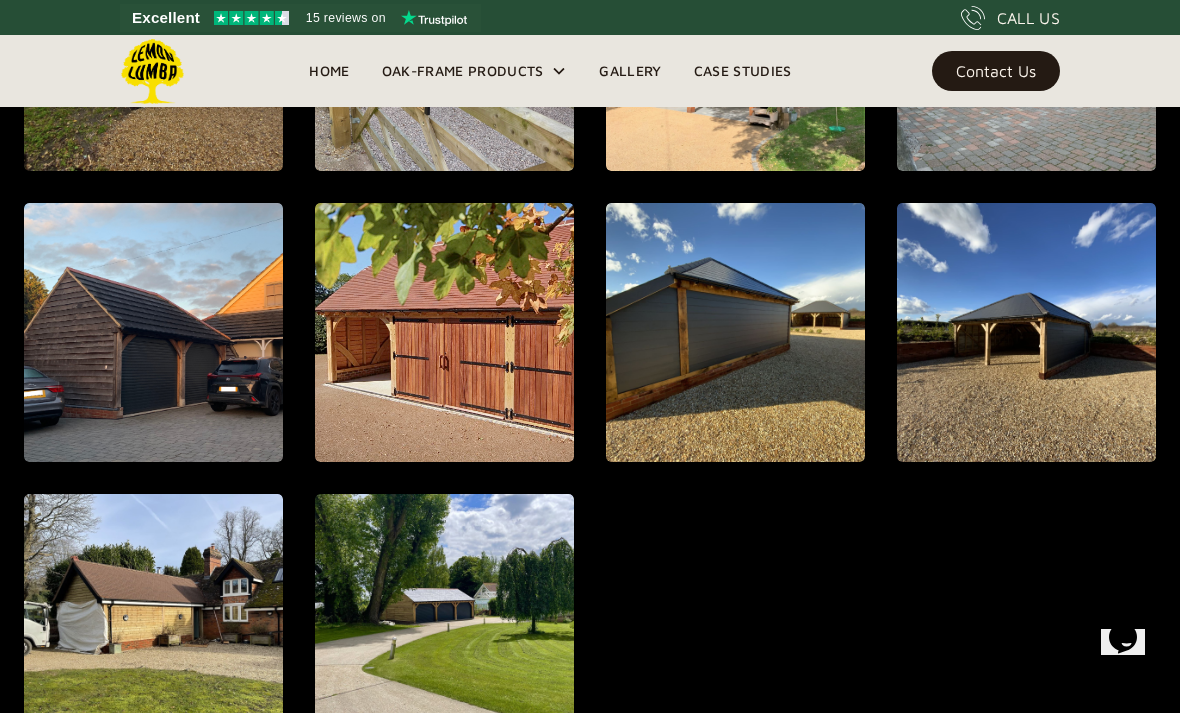 scroll, scrollTop: 0, scrollLeft: 0, axis: both 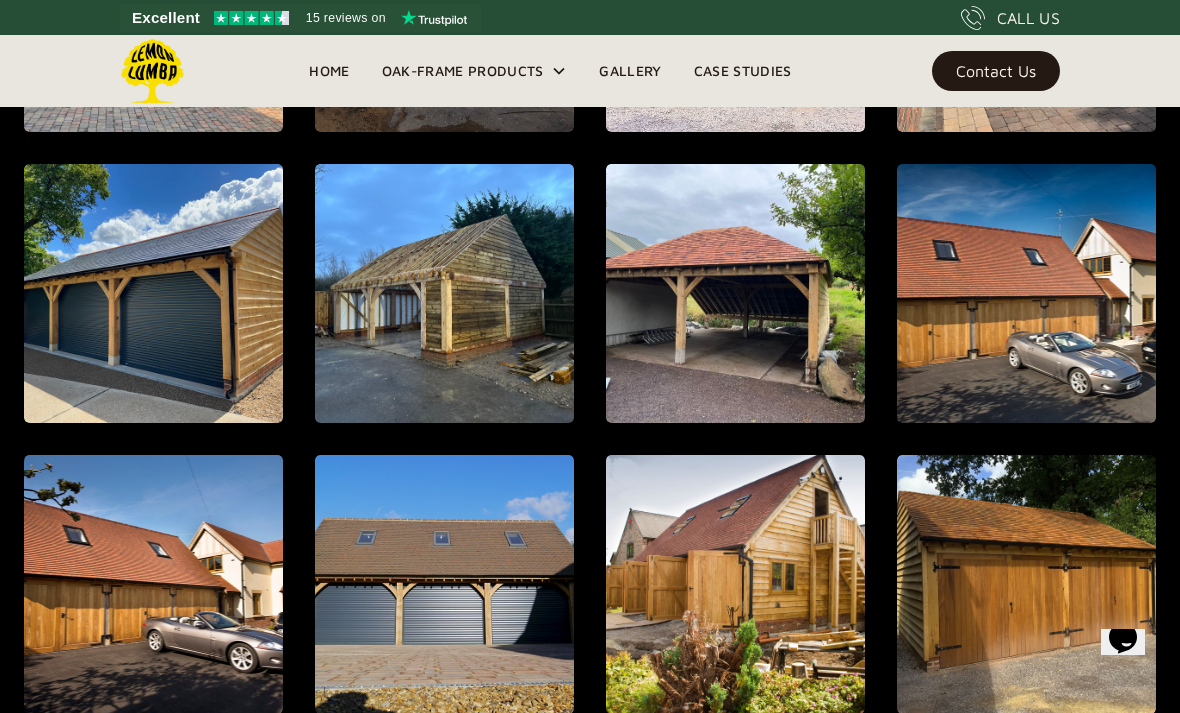 click on "Home" at bounding box center [329, 71] 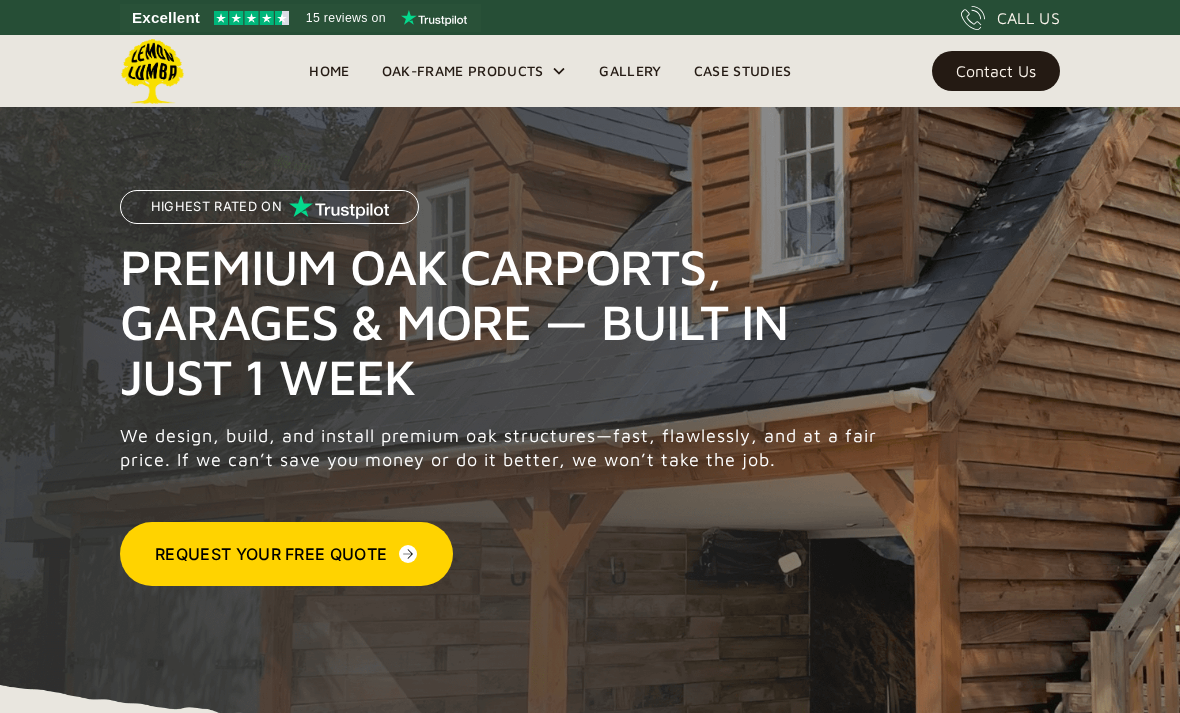 scroll, scrollTop: 0, scrollLeft: 0, axis: both 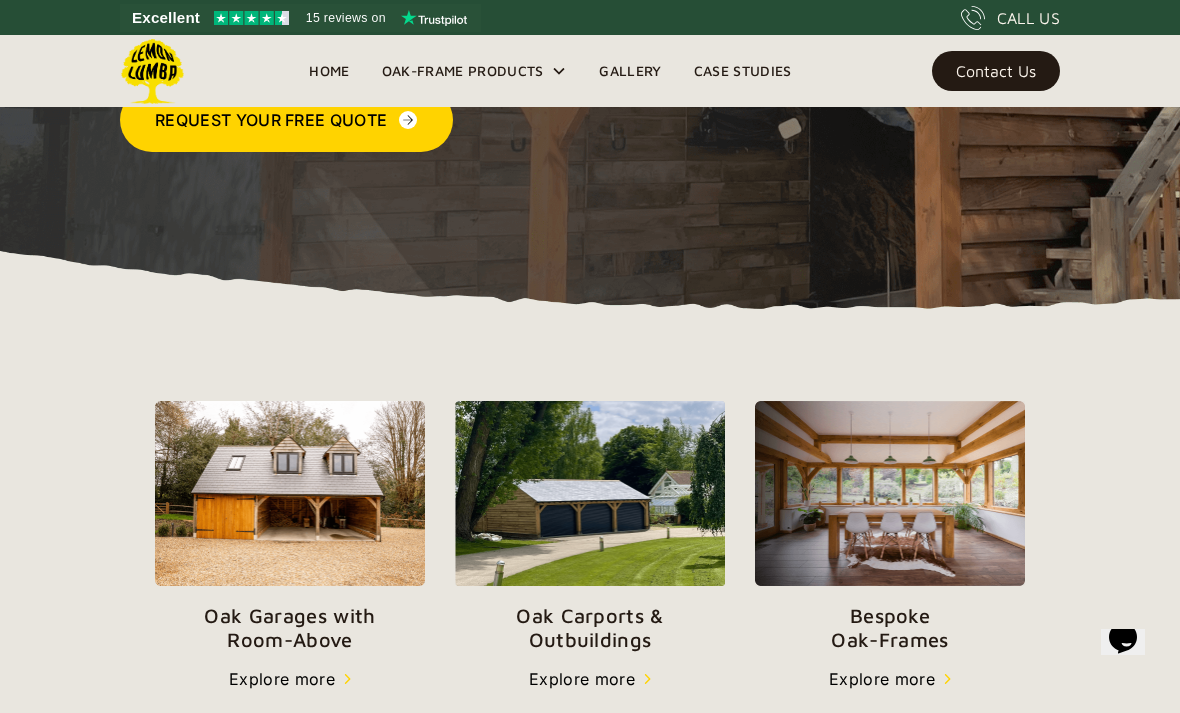 click on "Excellent
15 reviews on
CALL US" at bounding box center [590, 17] 